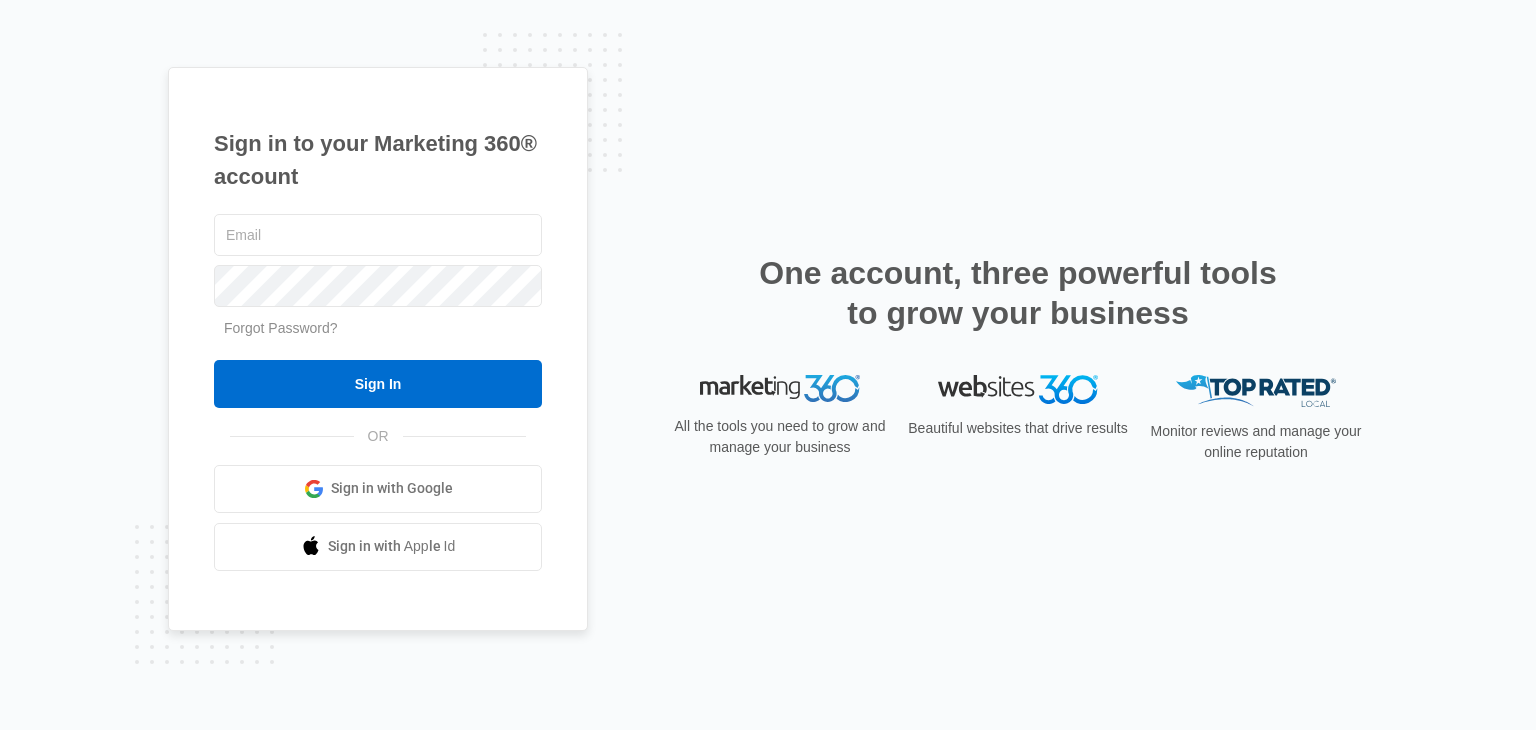 scroll, scrollTop: 0, scrollLeft: 0, axis: both 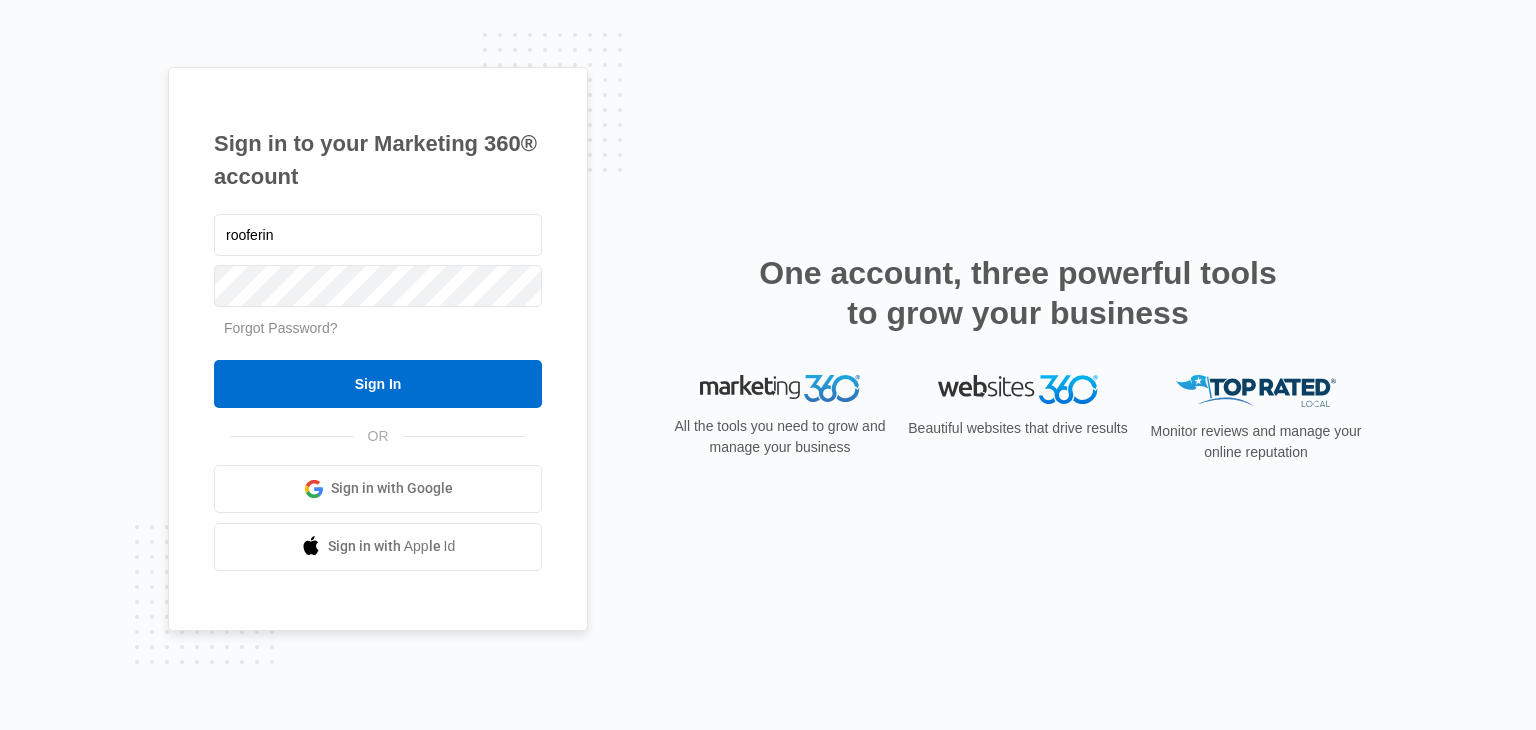 type on "rooferinfo@[EXAMPLE.COM]" 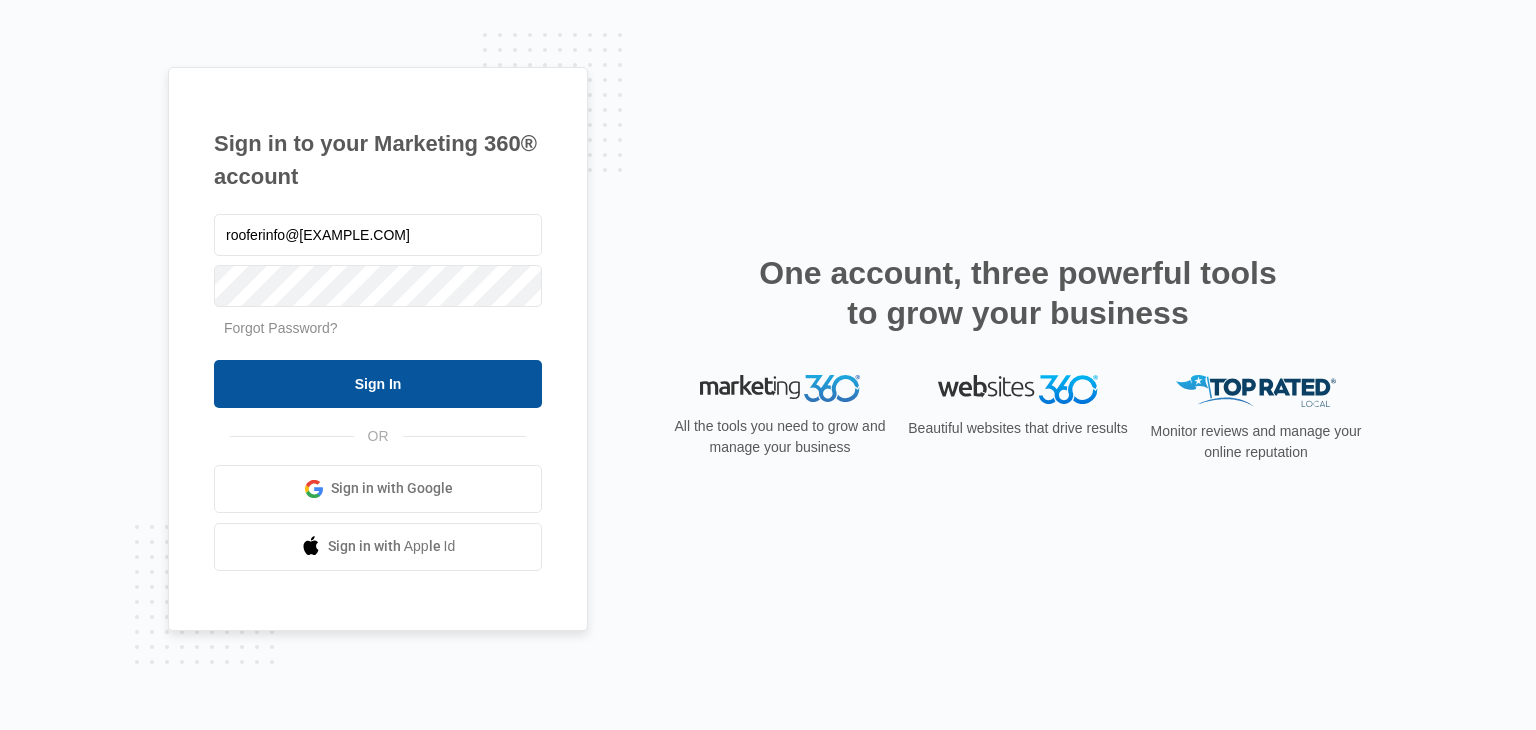 click on "Sign In" at bounding box center [378, 384] 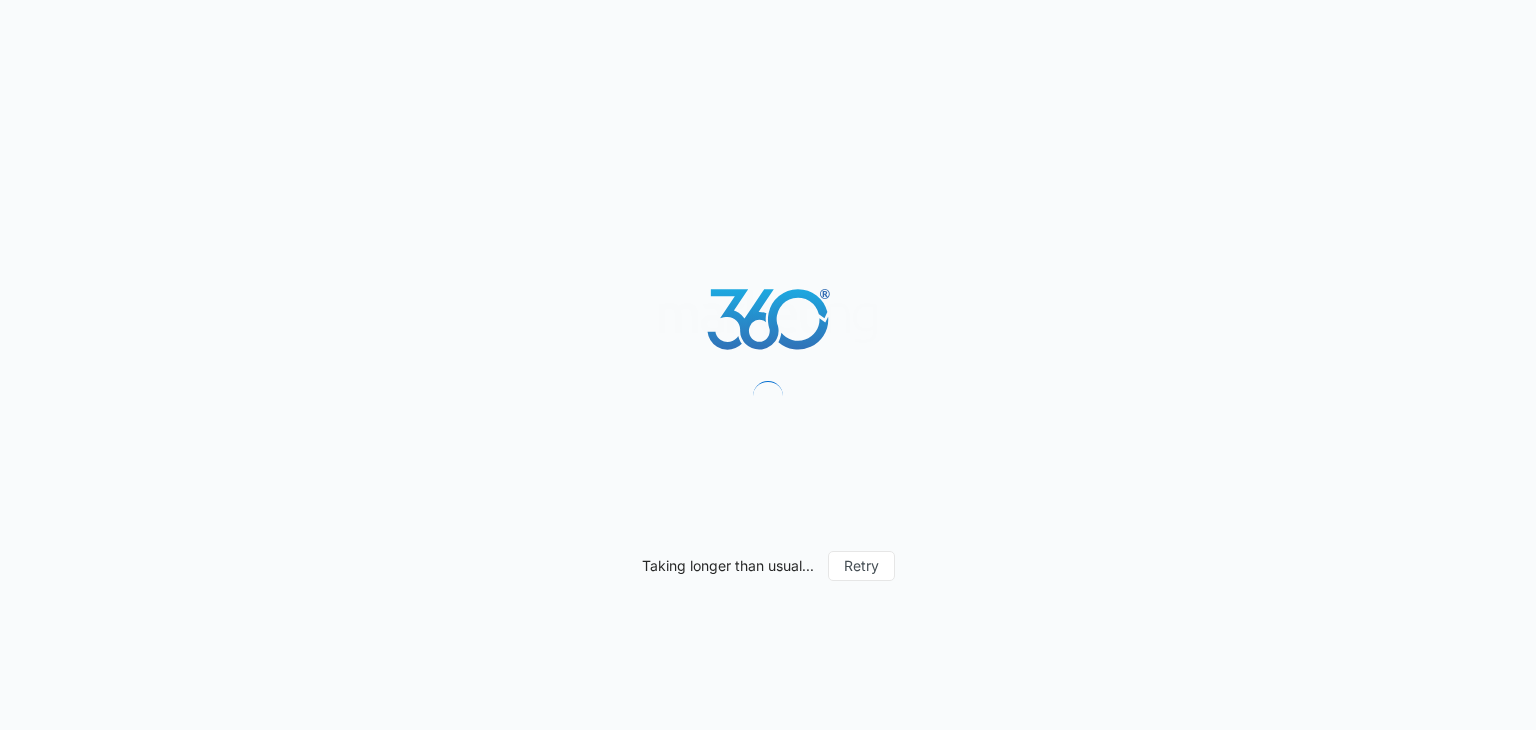 scroll, scrollTop: 0, scrollLeft: 0, axis: both 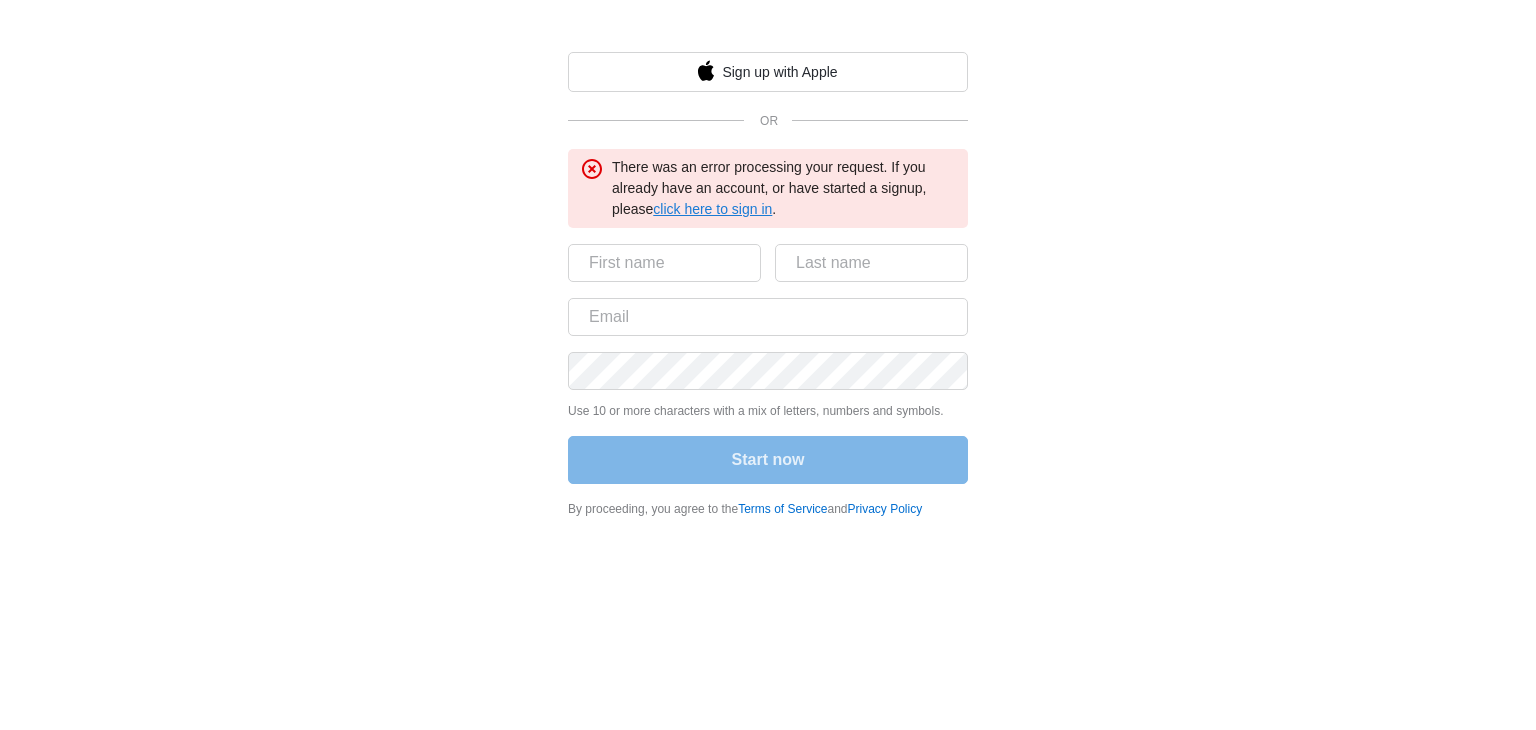 click on "click here to sign in" at bounding box center (712, 209) 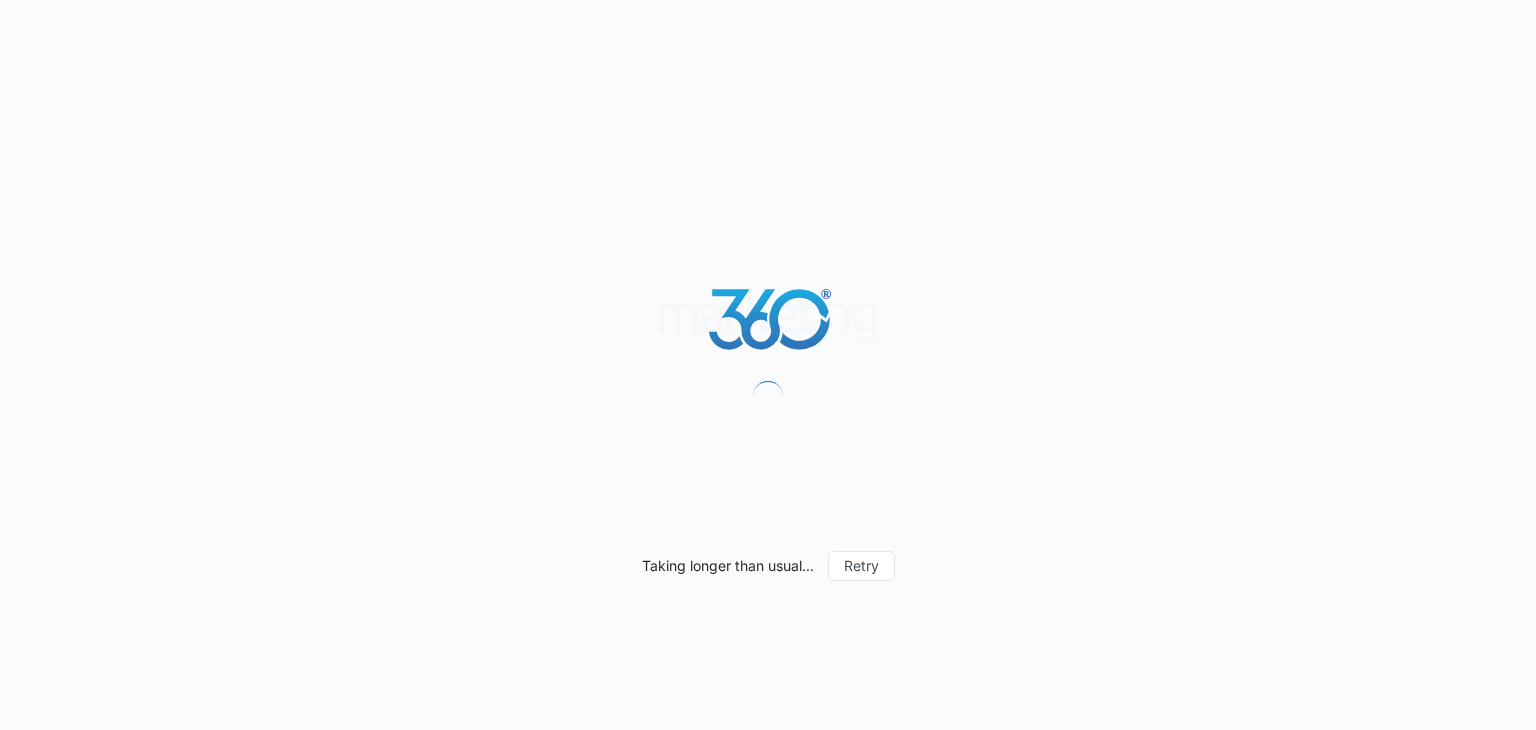 scroll, scrollTop: 0, scrollLeft: 0, axis: both 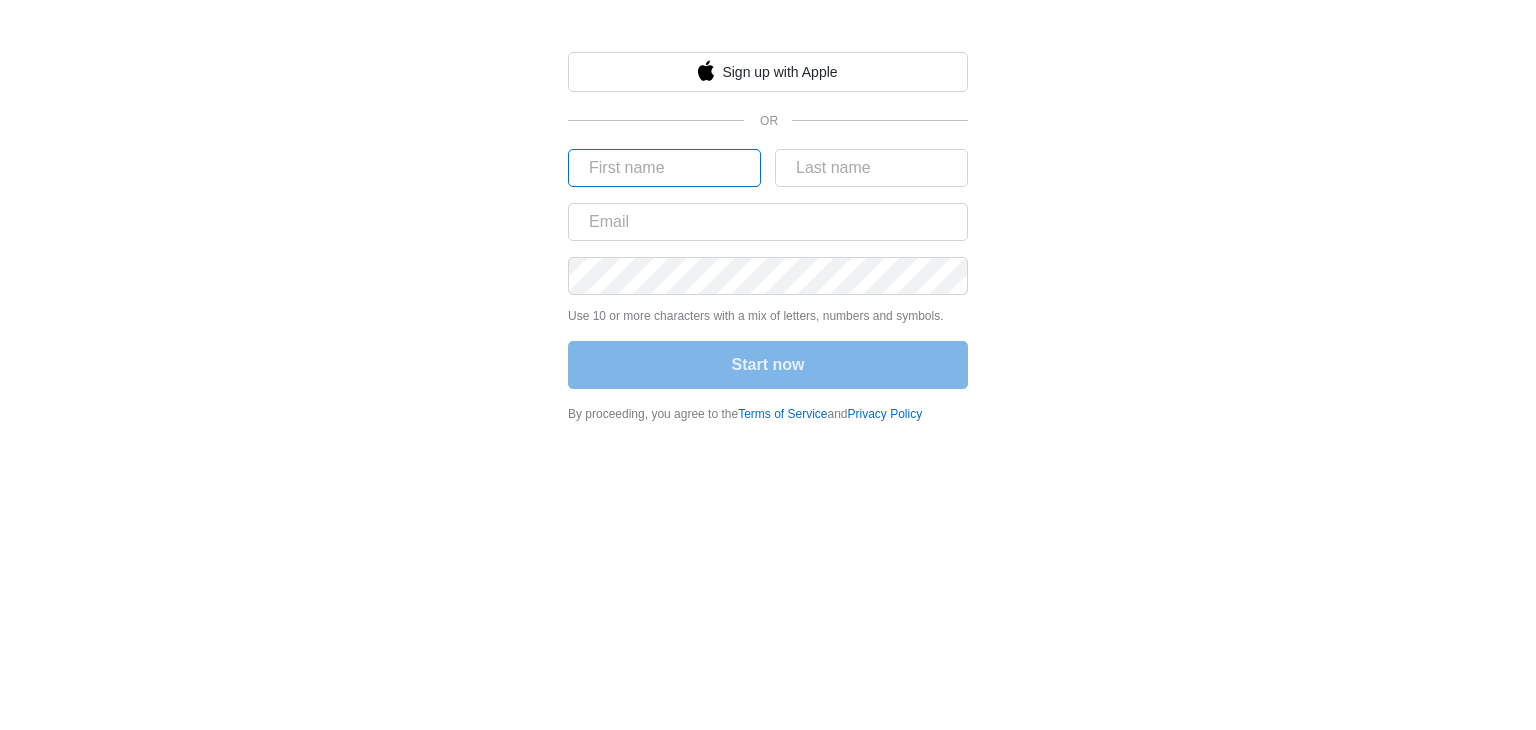 click at bounding box center [664, 168] 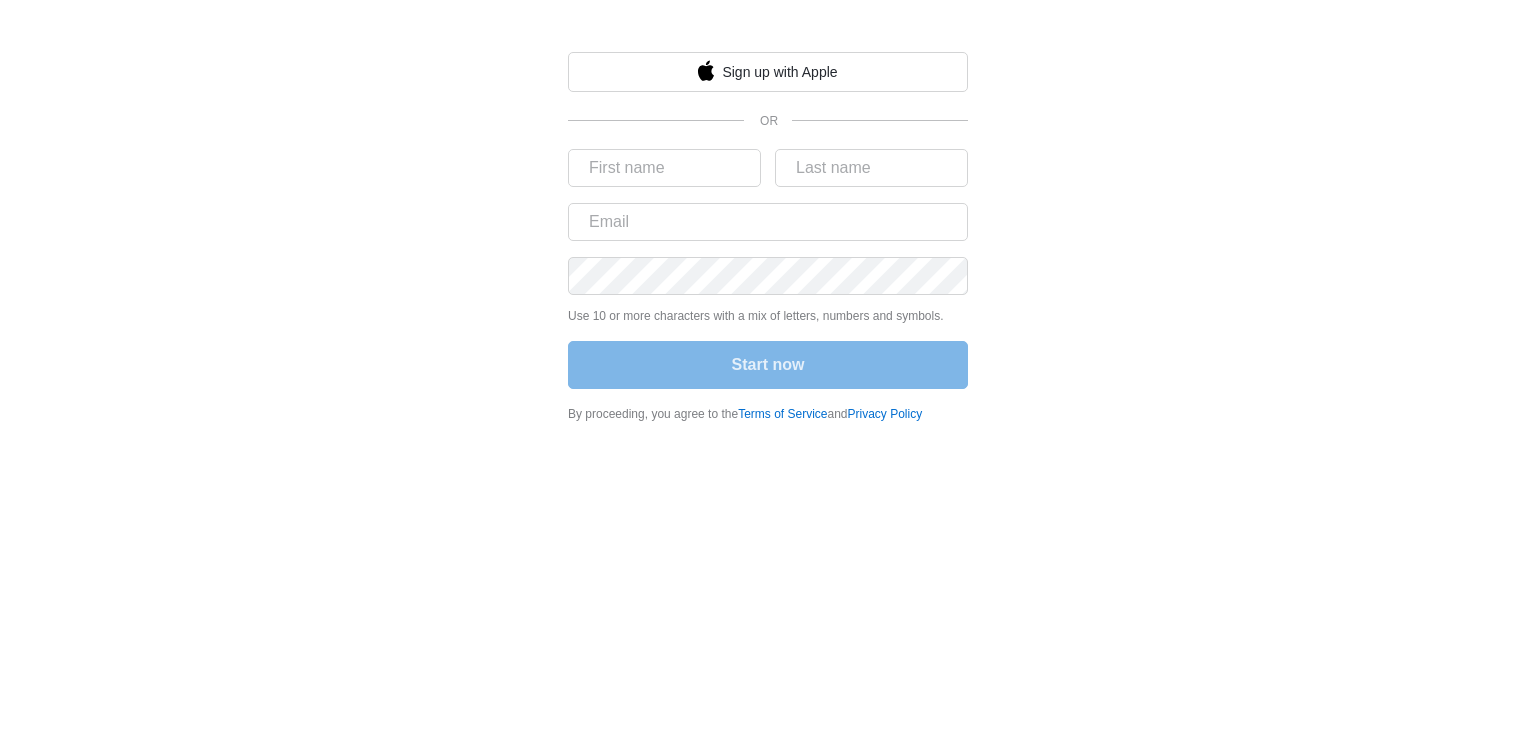 click on "Sign up with Apple OR Use 10 or more characters with a mix of letters, numbers and symbols. Start now By proceeding, you agree to the  Terms of Service  and  Privacy Policy" at bounding box center [768, 217] 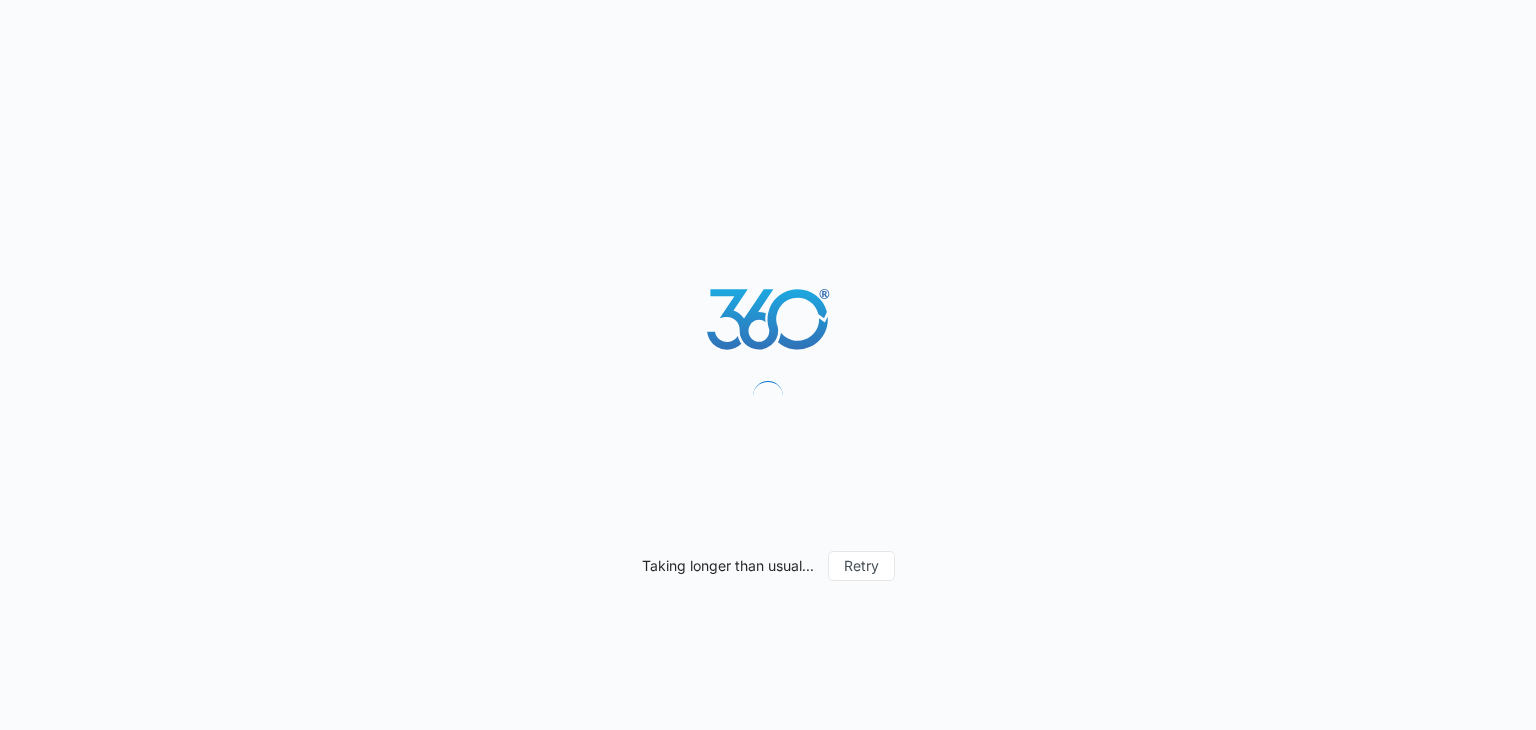 scroll, scrollTop: 0, scrollLeft: 0, axis: both 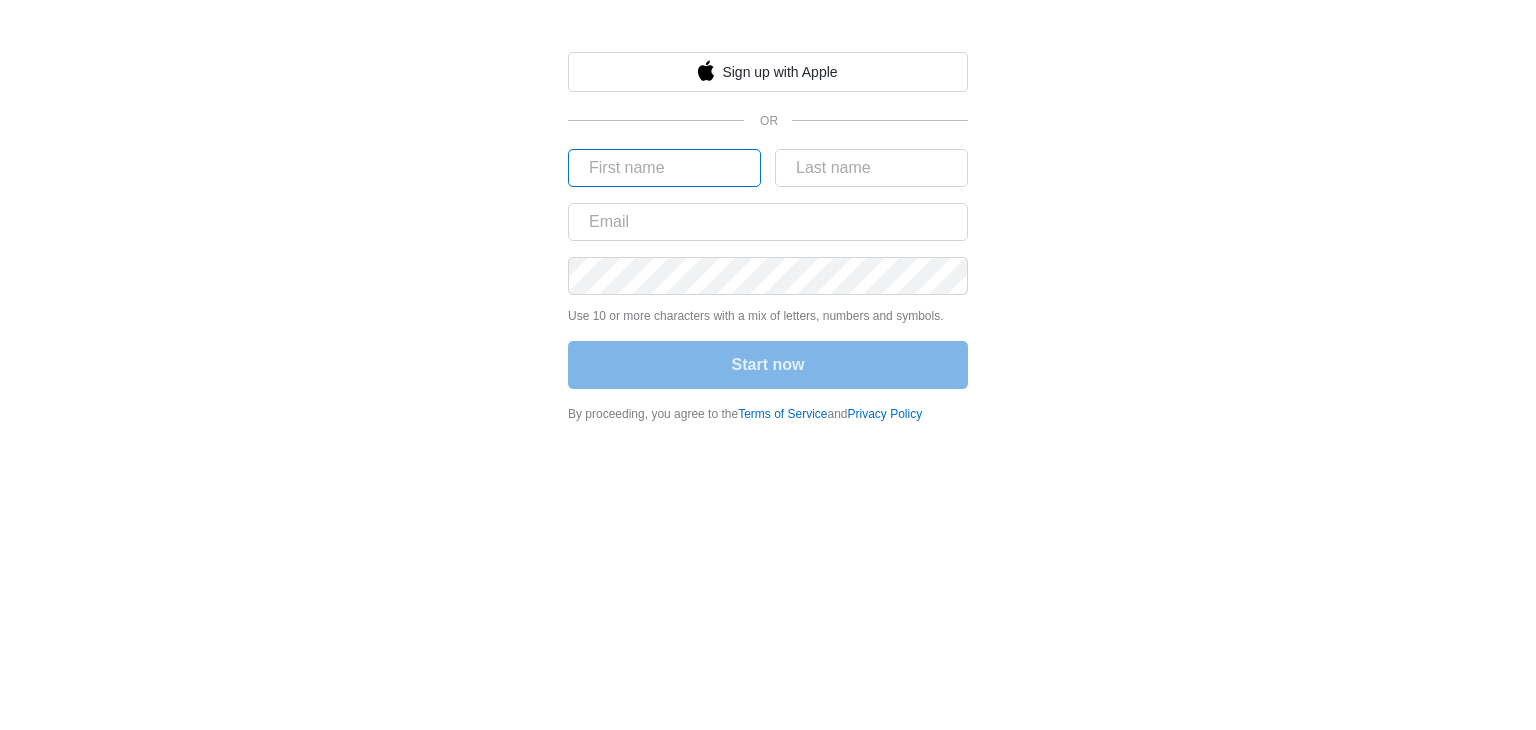 click at bounding box center (664, 168) 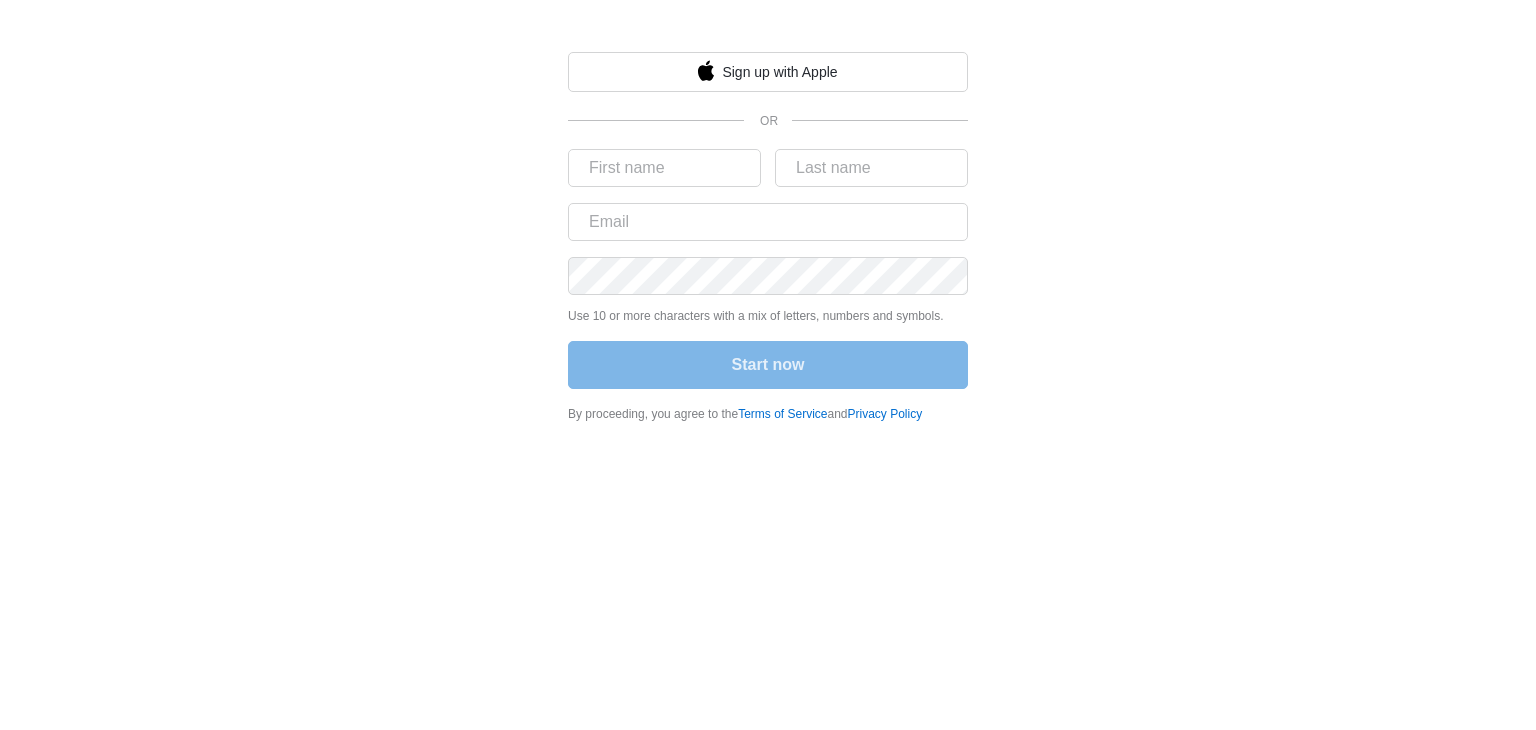 click on "Sign up with Apple OR Use 10 or more characters with a mix of letters, numbers and symbols. Start now By proceeding, you agree to the  Terms of Service  and  Privacy Policy" at bounding box center [768, 217] 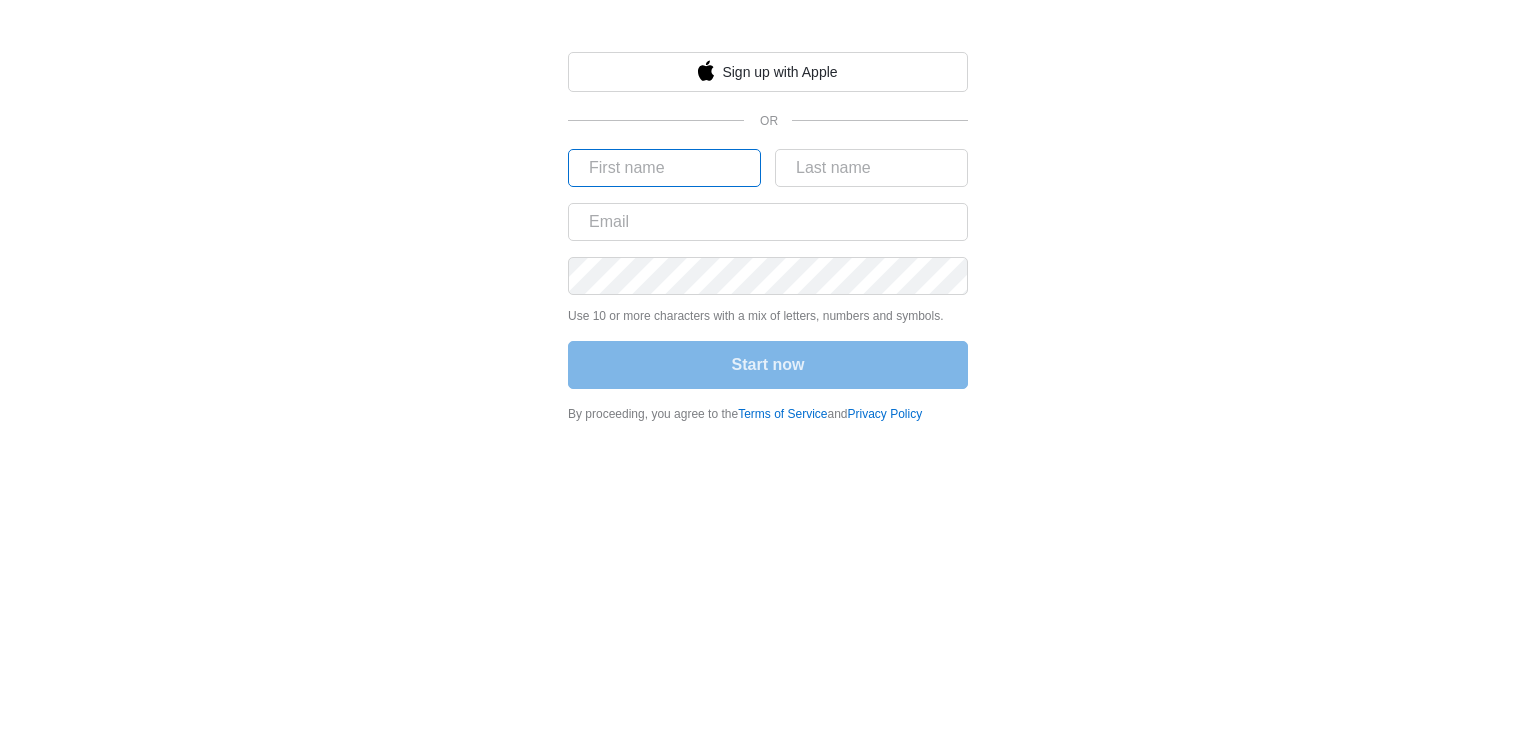 click at bounding box center (664, 168) 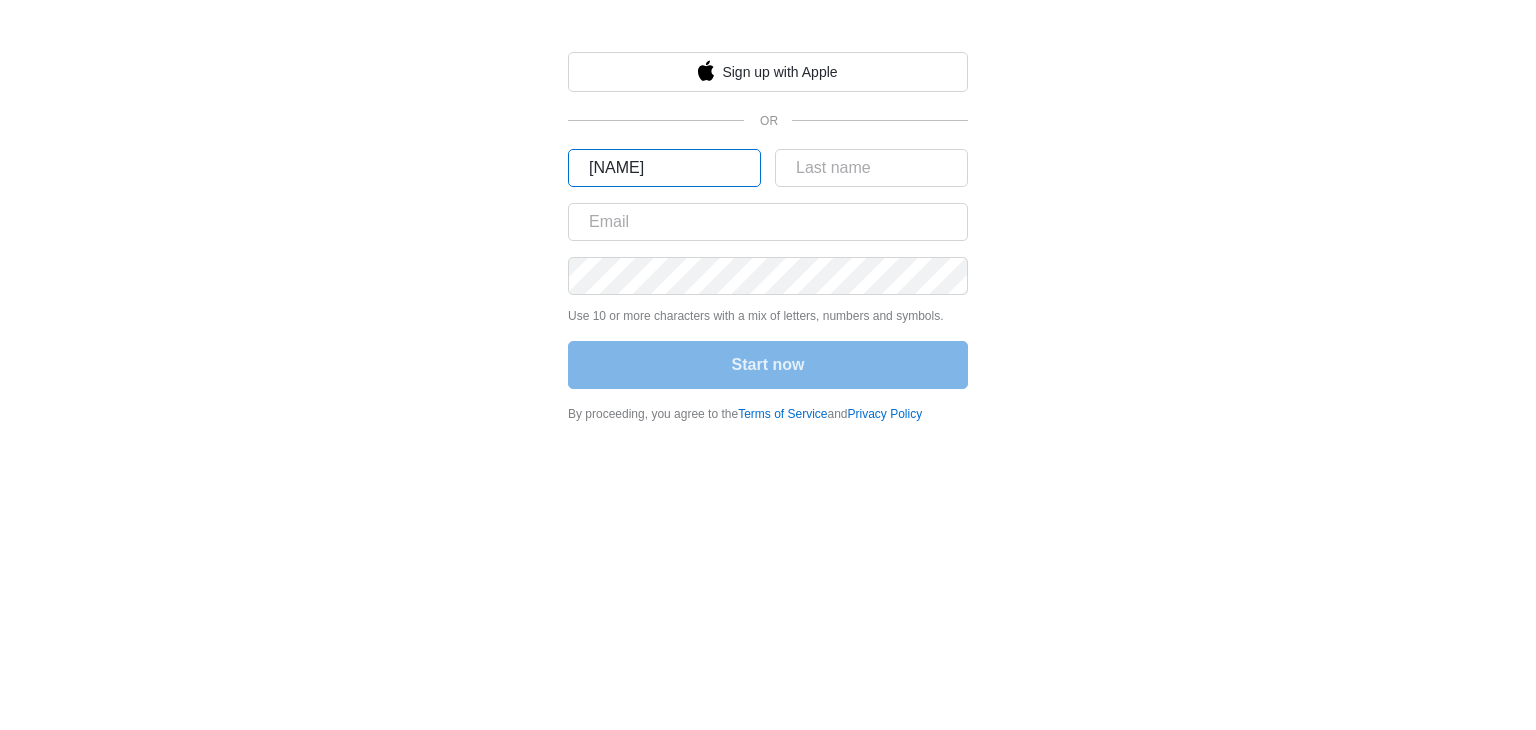 type on "Randy" 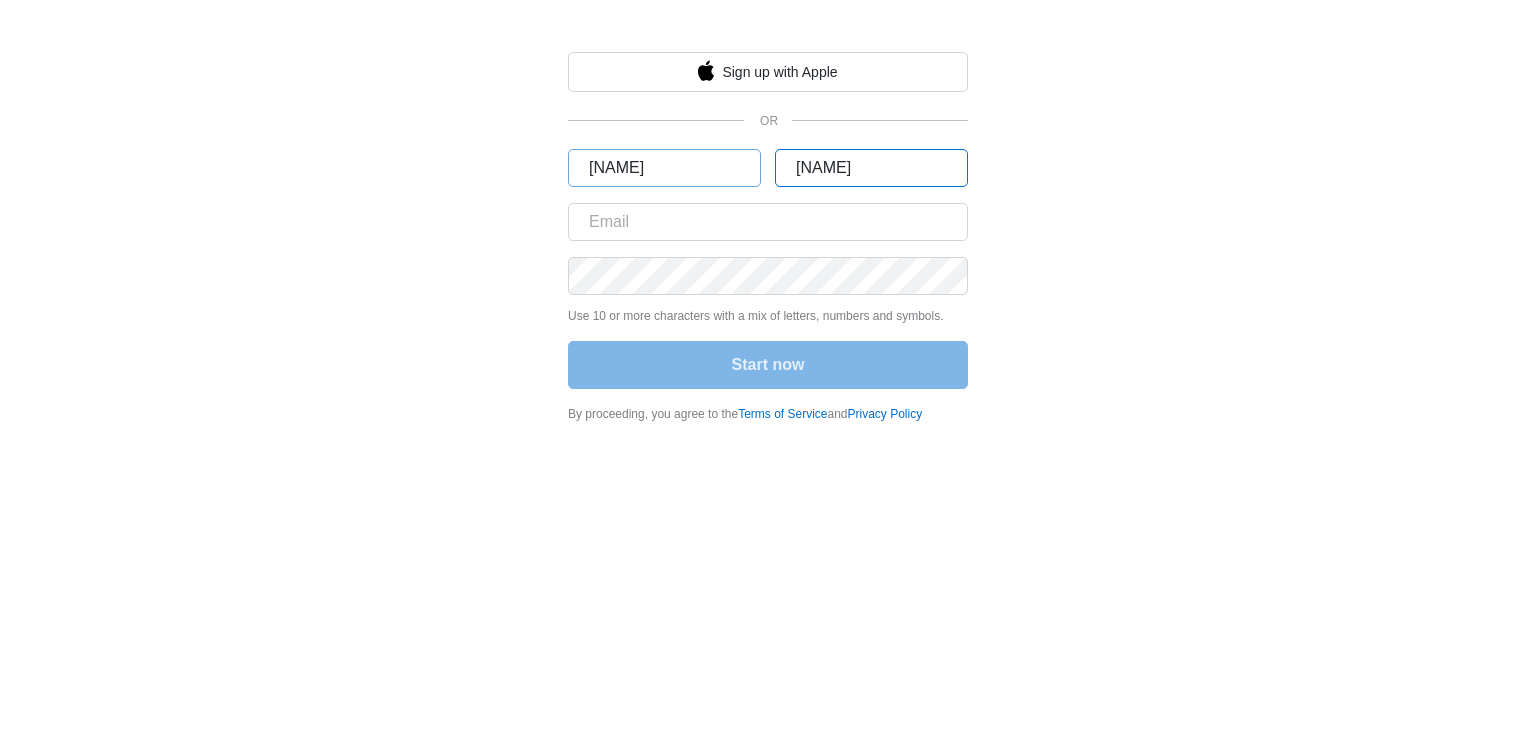 type on "Clement" 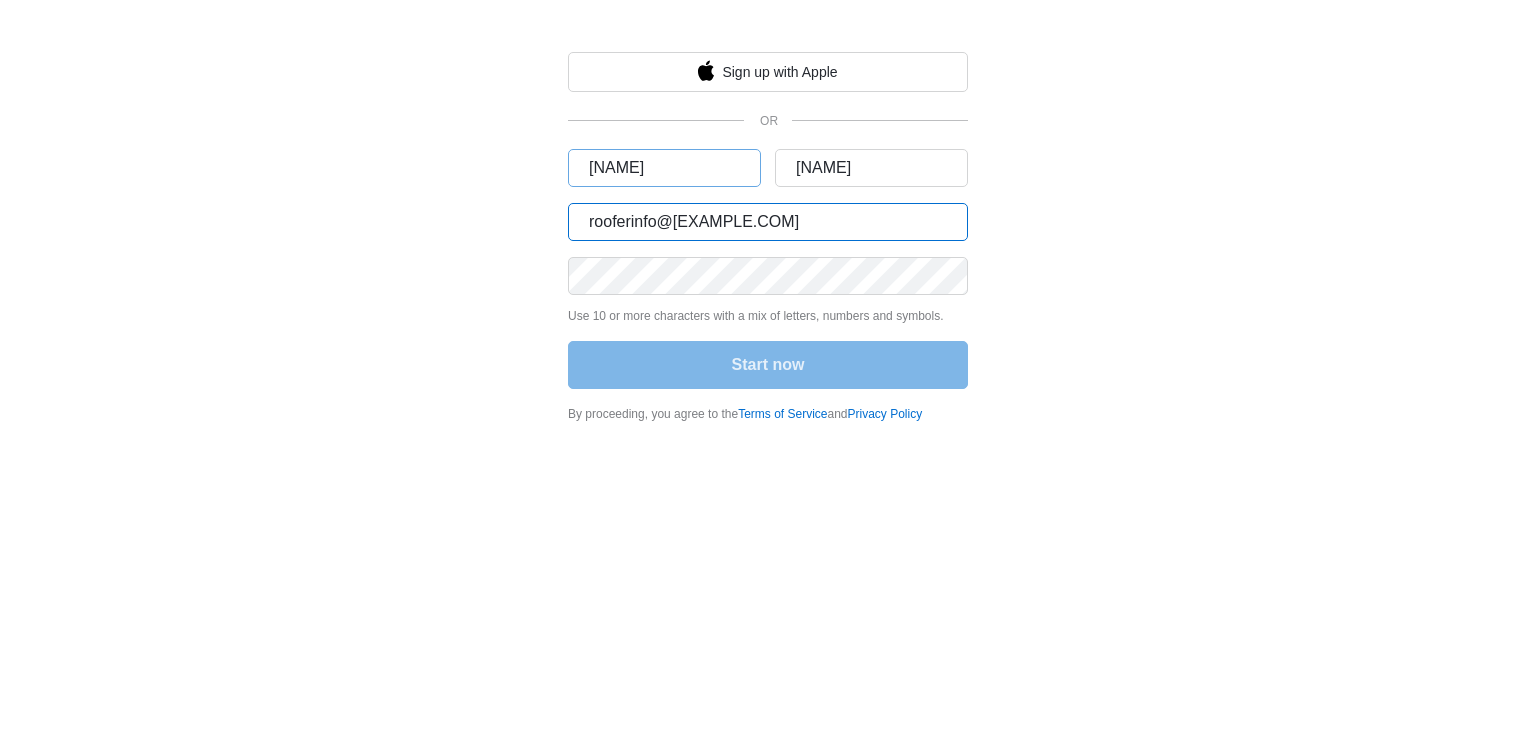 type on "rooferinfo@gmail.com" 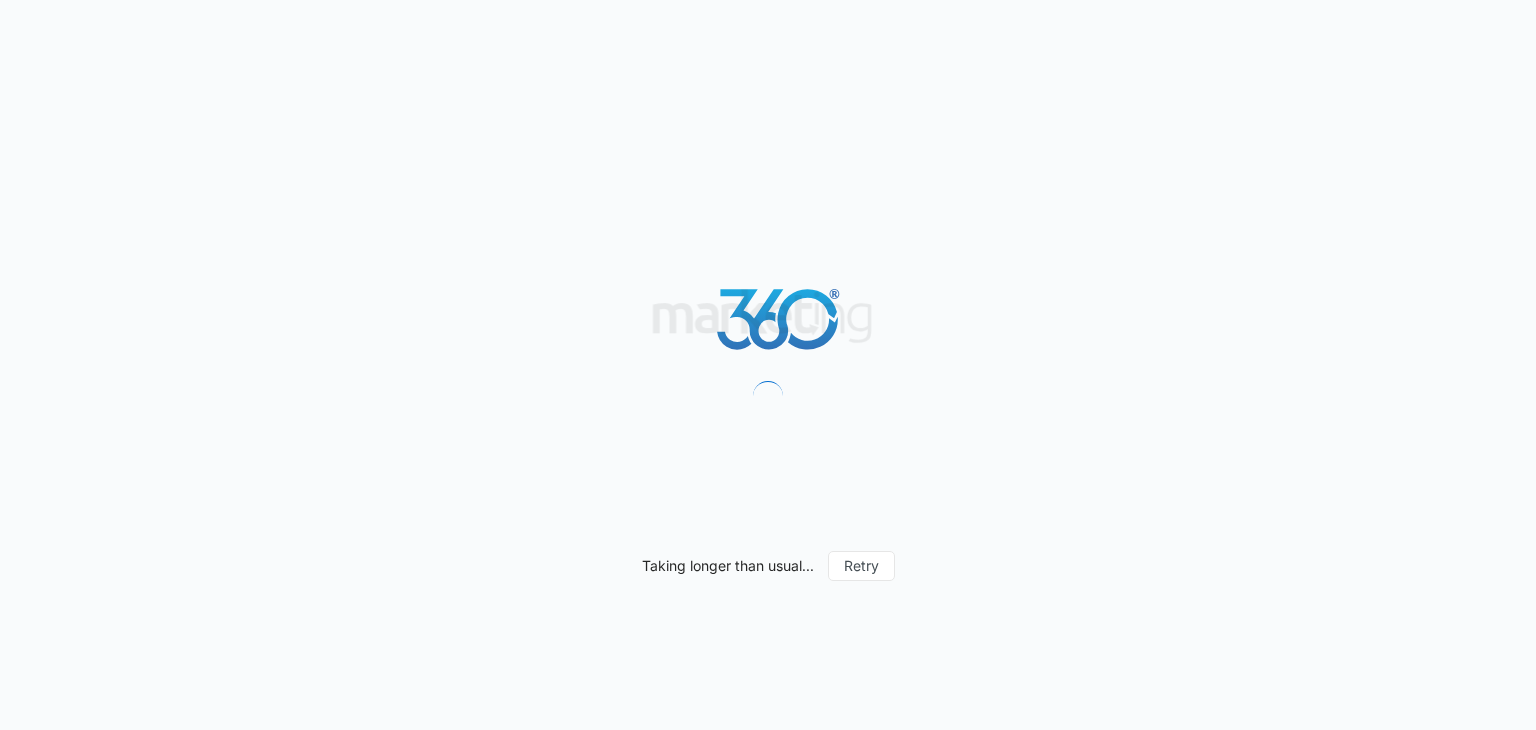 scroll, scrollTop: 0, scrollLeft: 0, axis: both 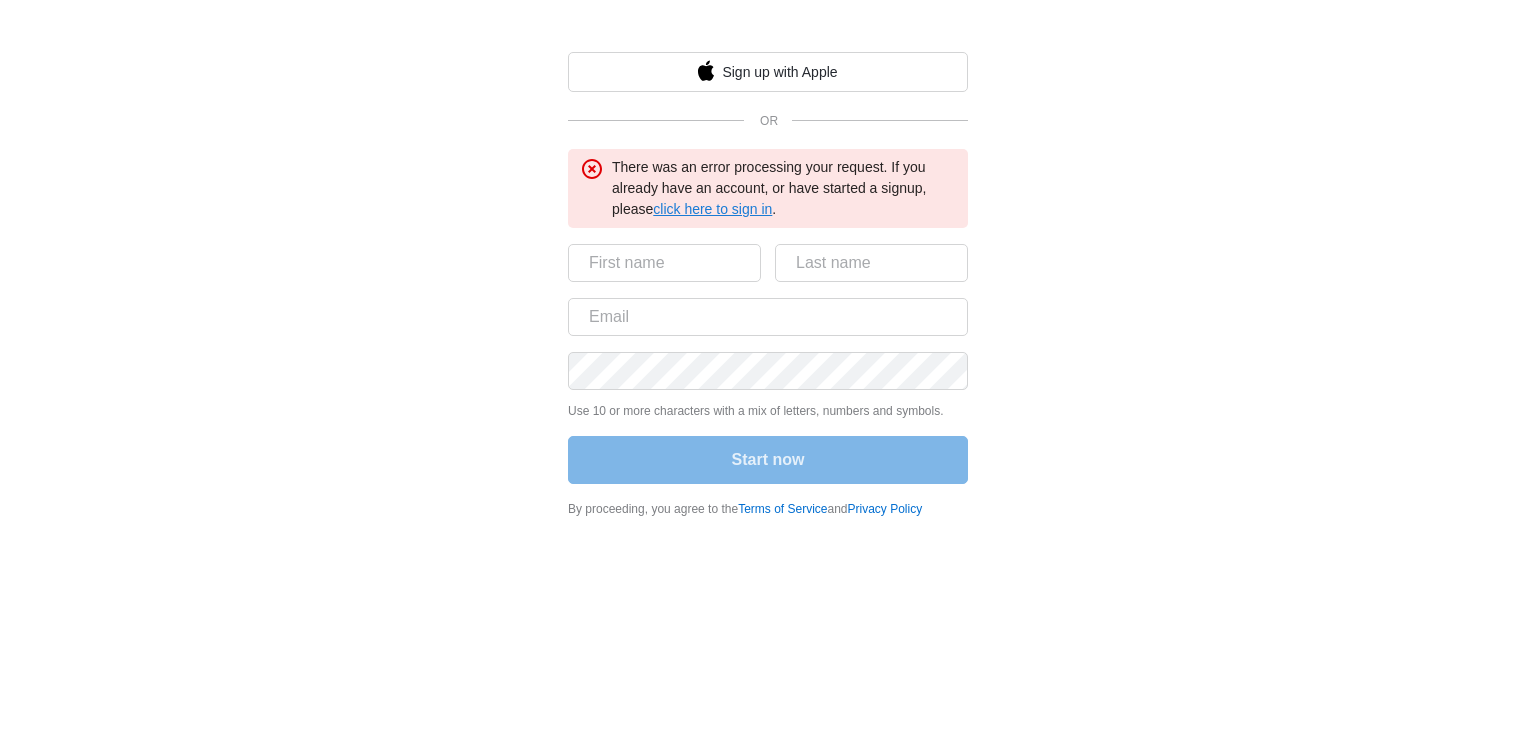 click on "click here to sign in" at bounding box center [712, 209] 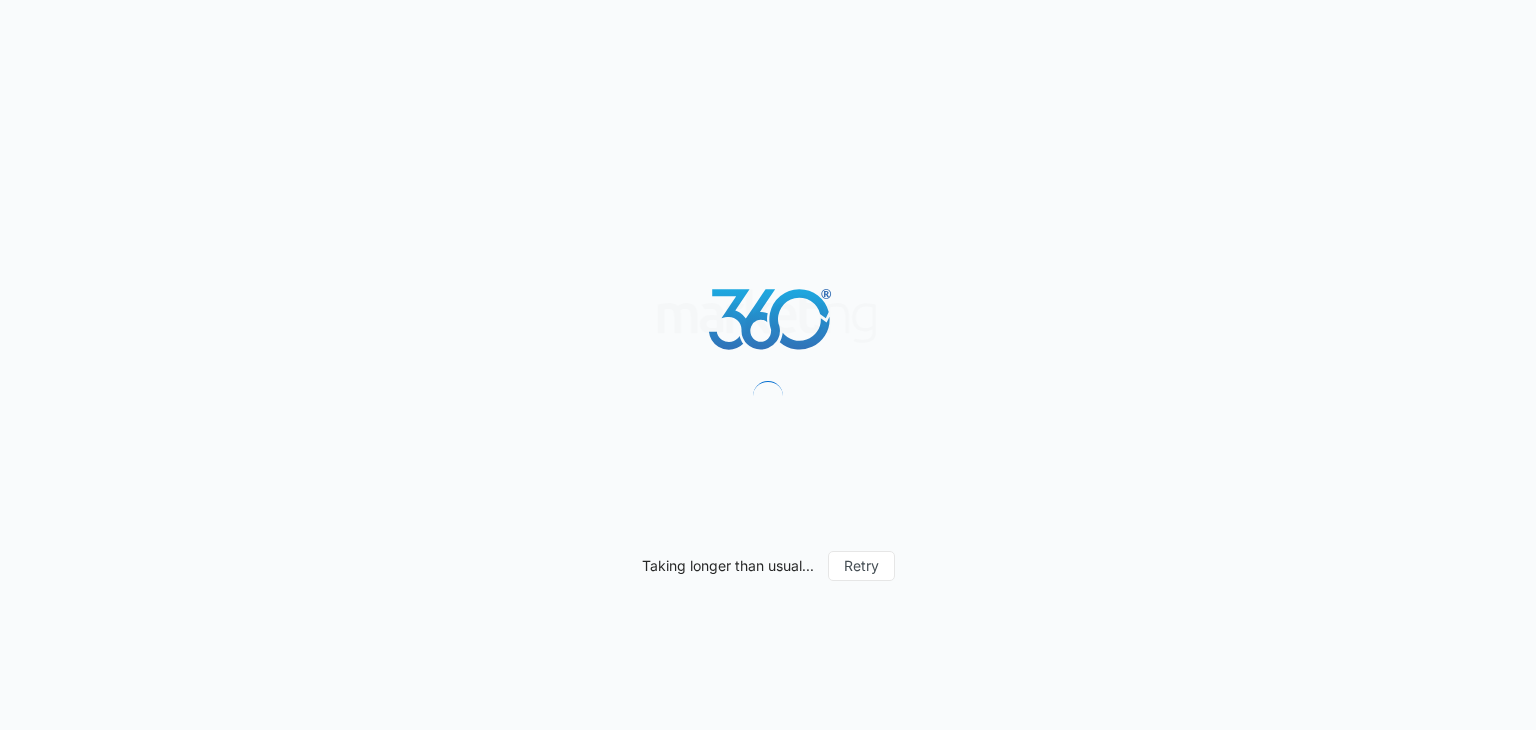 scroll, scrollTop: 0, scrollLeft: 0, axis: both 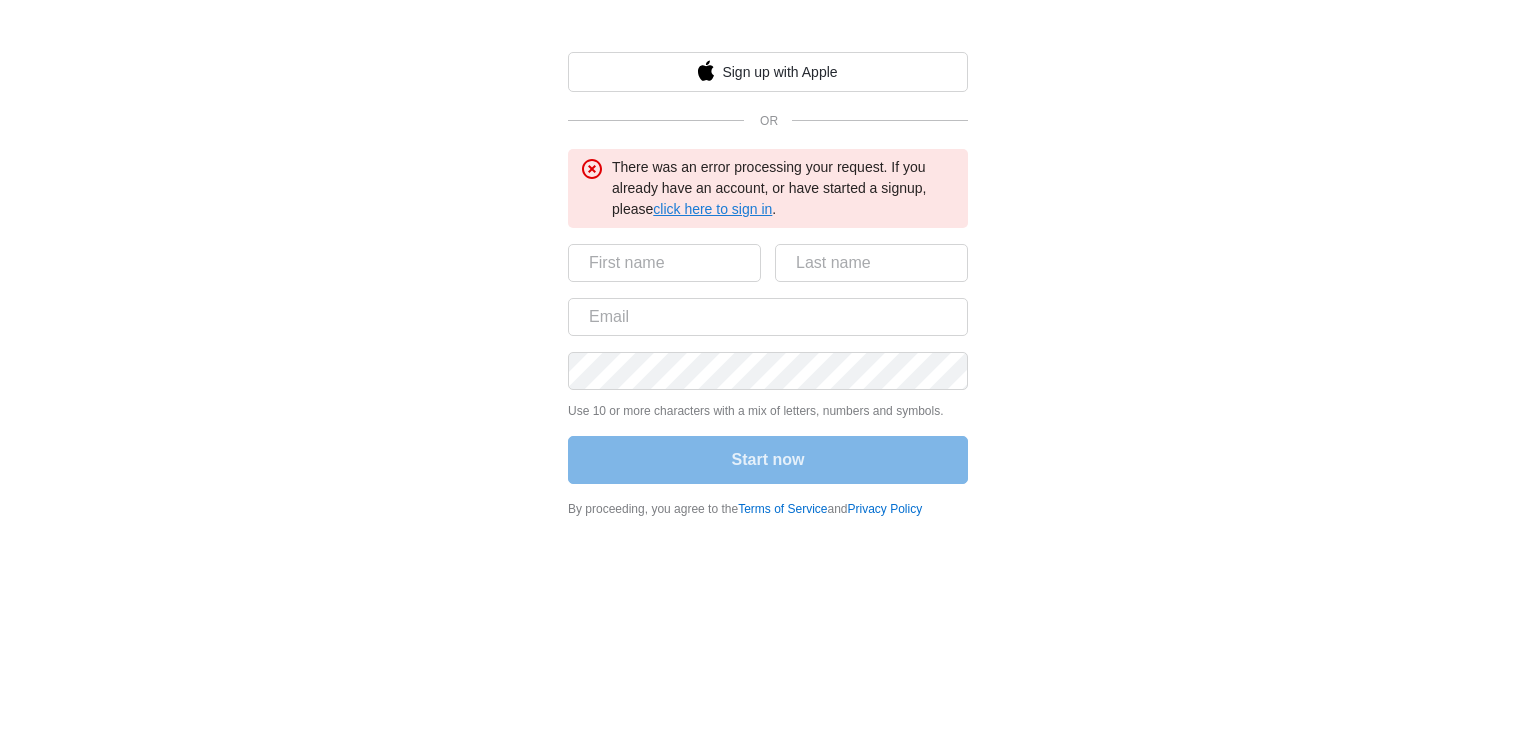 click on "click here to sign in" at bounding box center (712, 209) 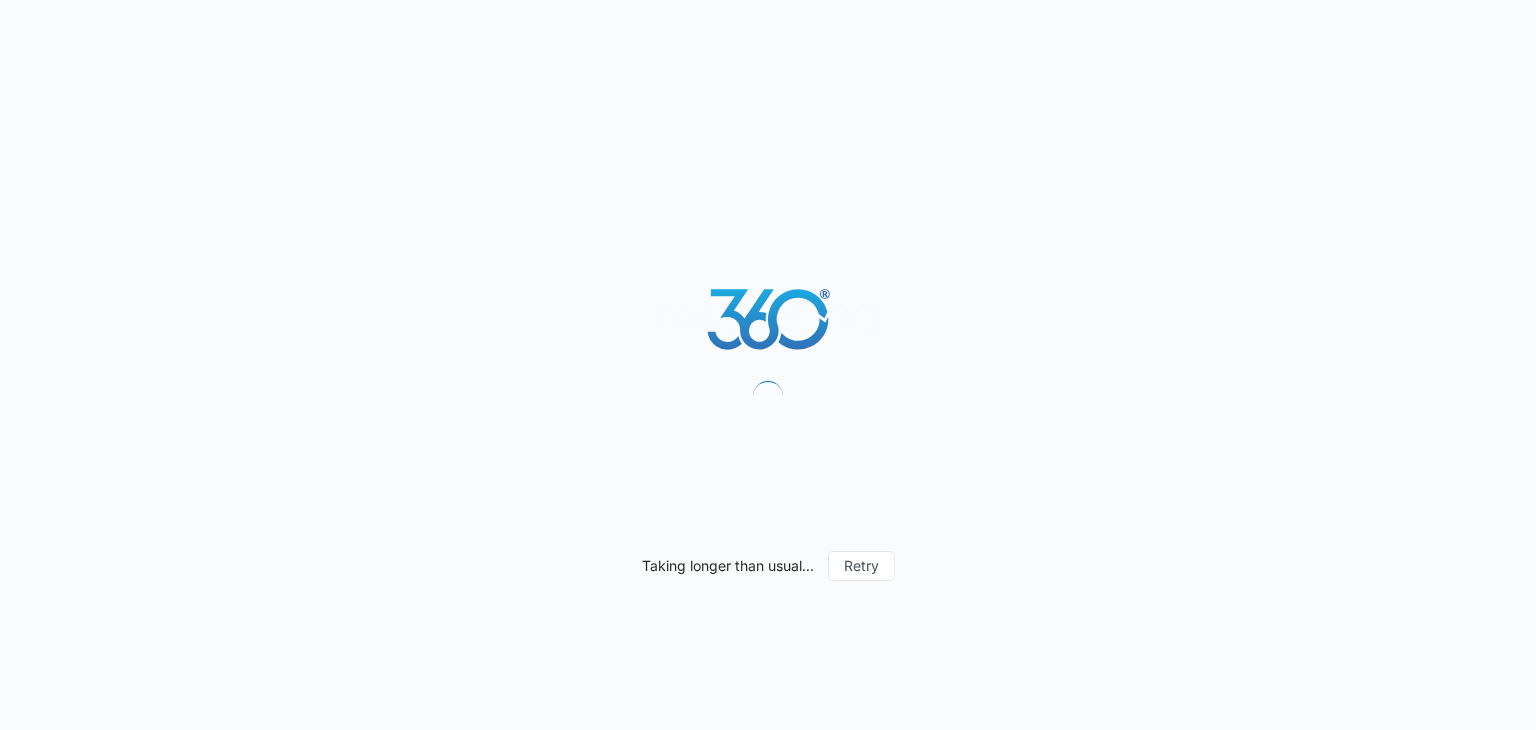 scroll, scrollTop: 0, scrollLeft: 0, axis: both 